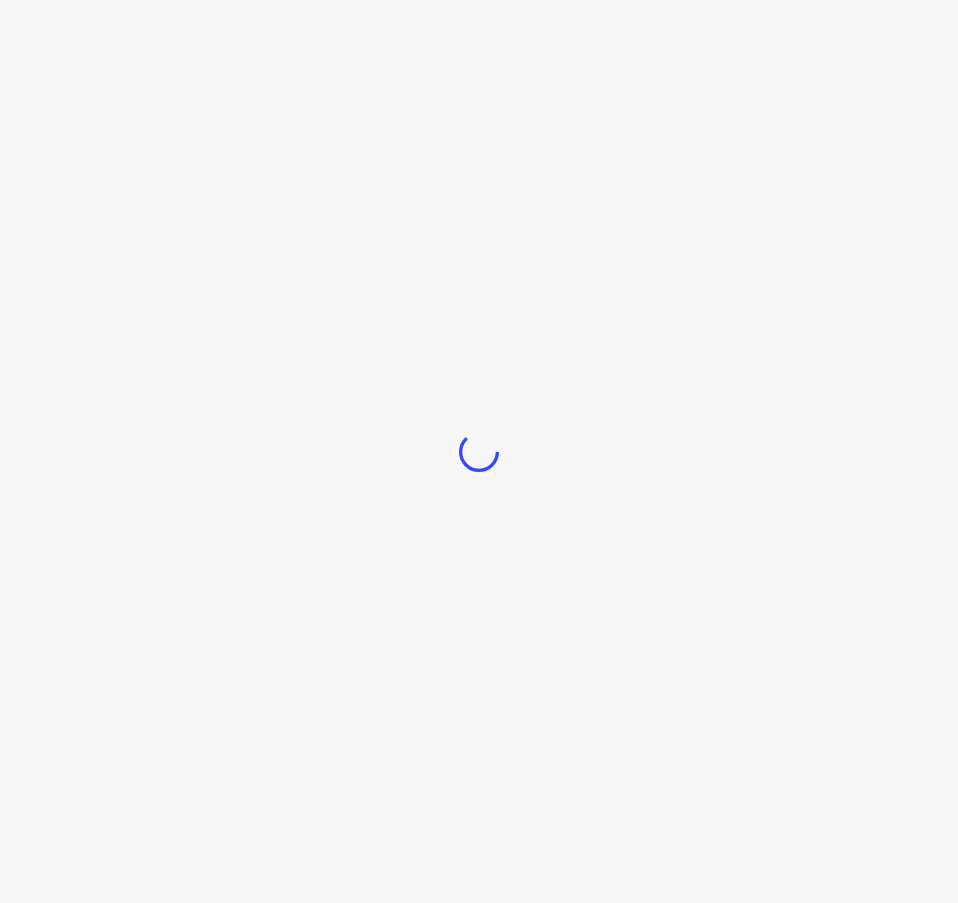 scroll, scrollTop: 0, scrollLeft: 0, axis: both 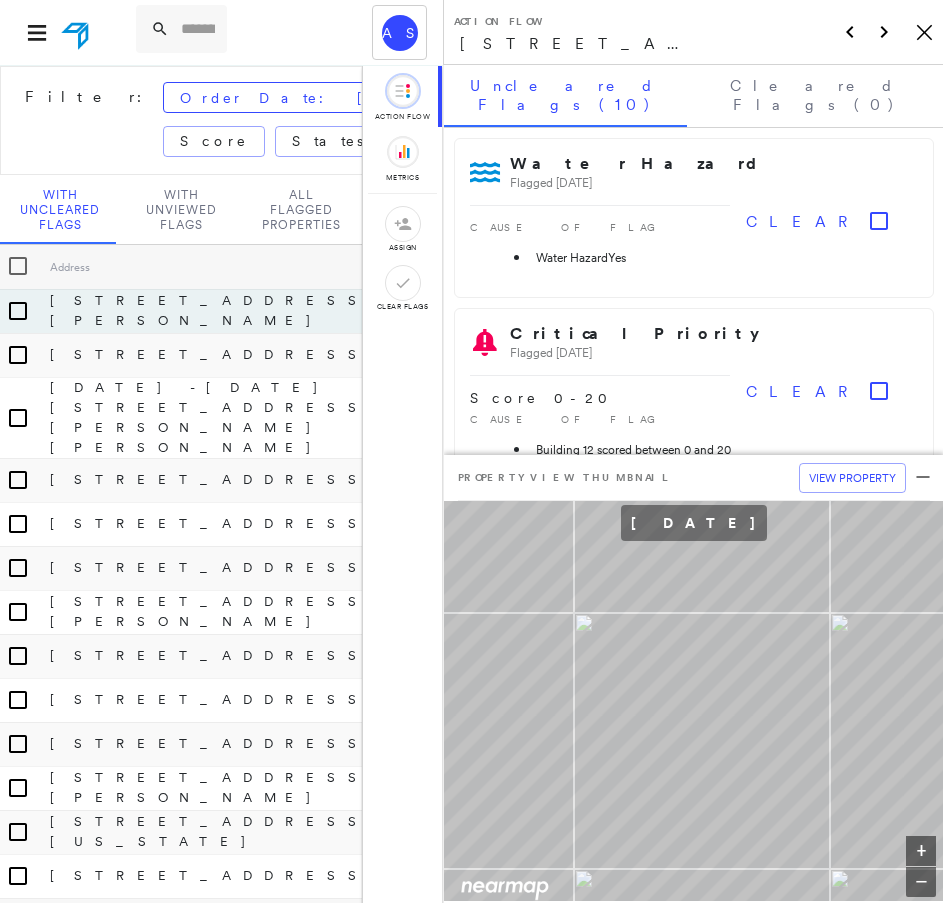 click on "Icon_Closemodal" 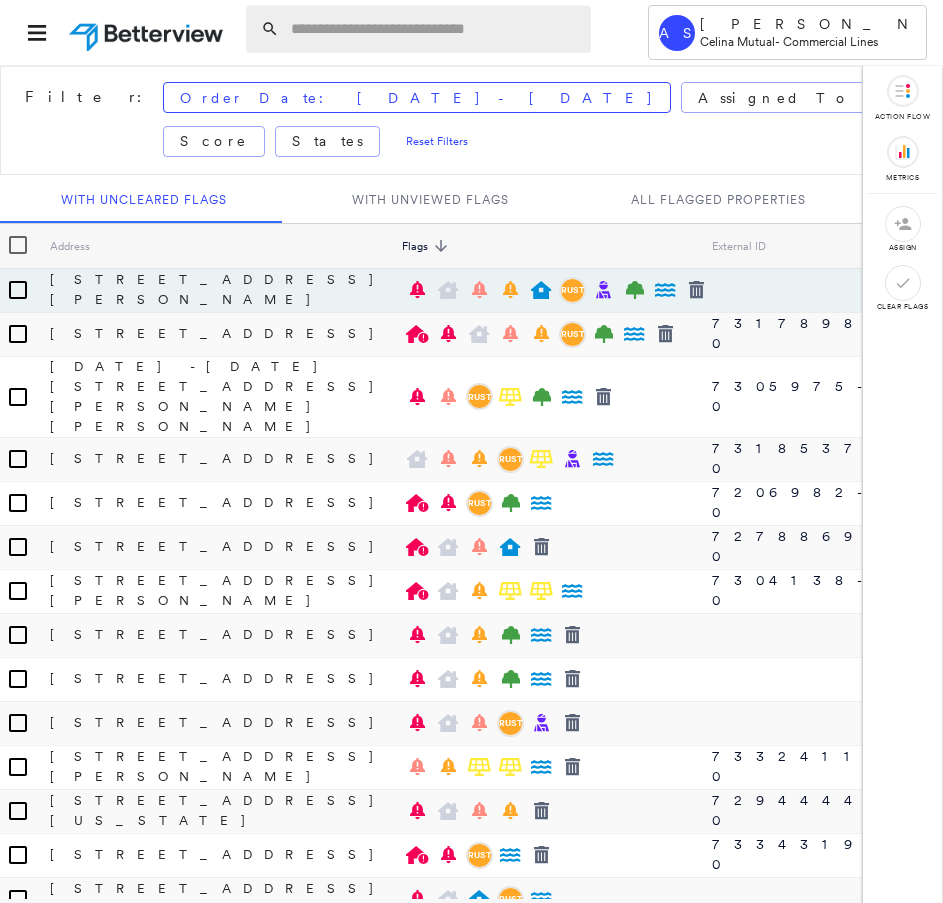 click at bounding box center [435, 29] 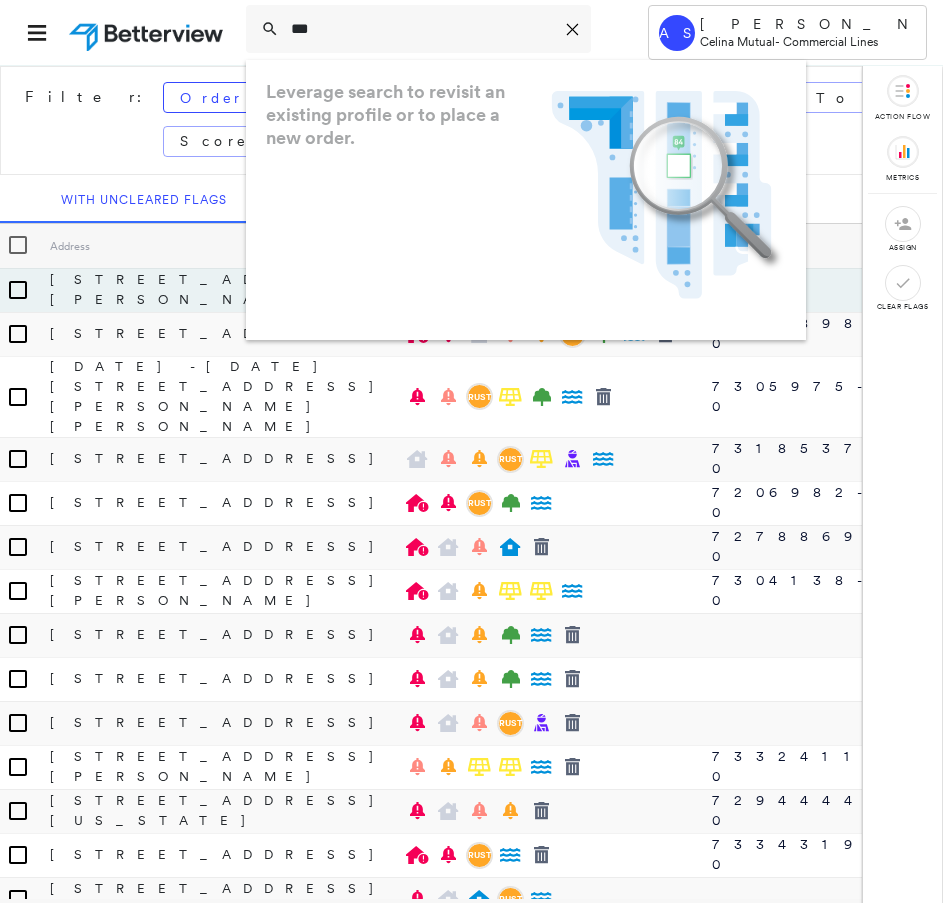 type on "***" 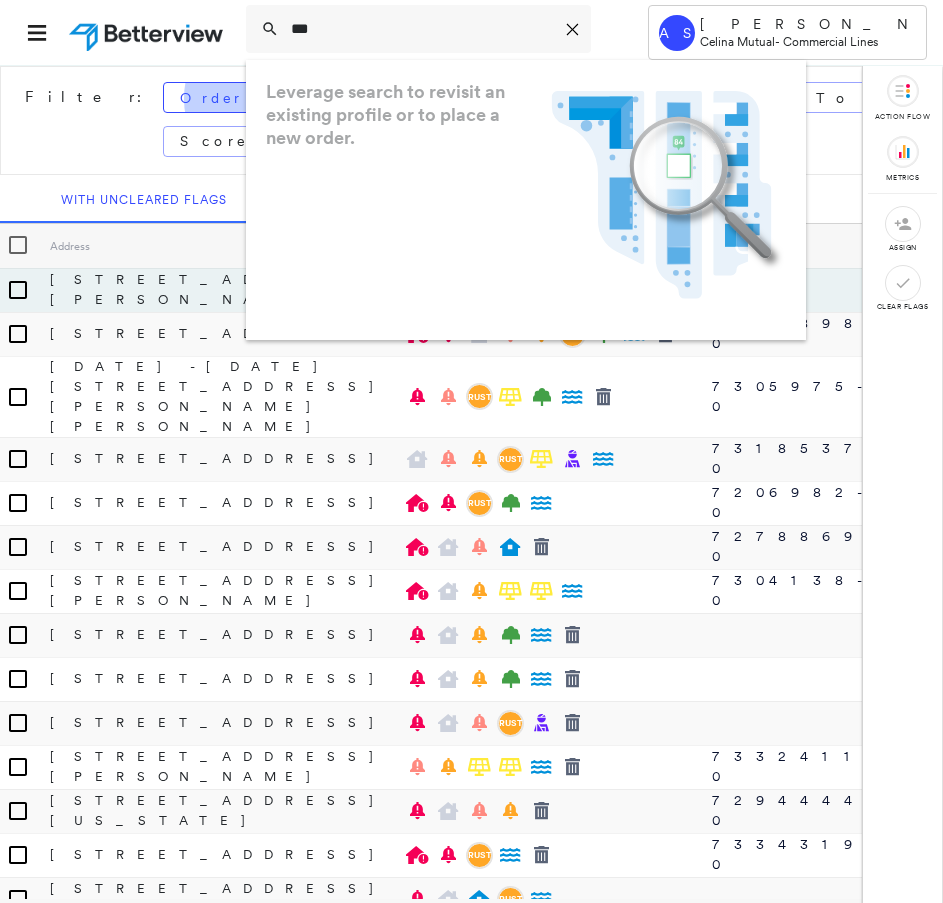 type 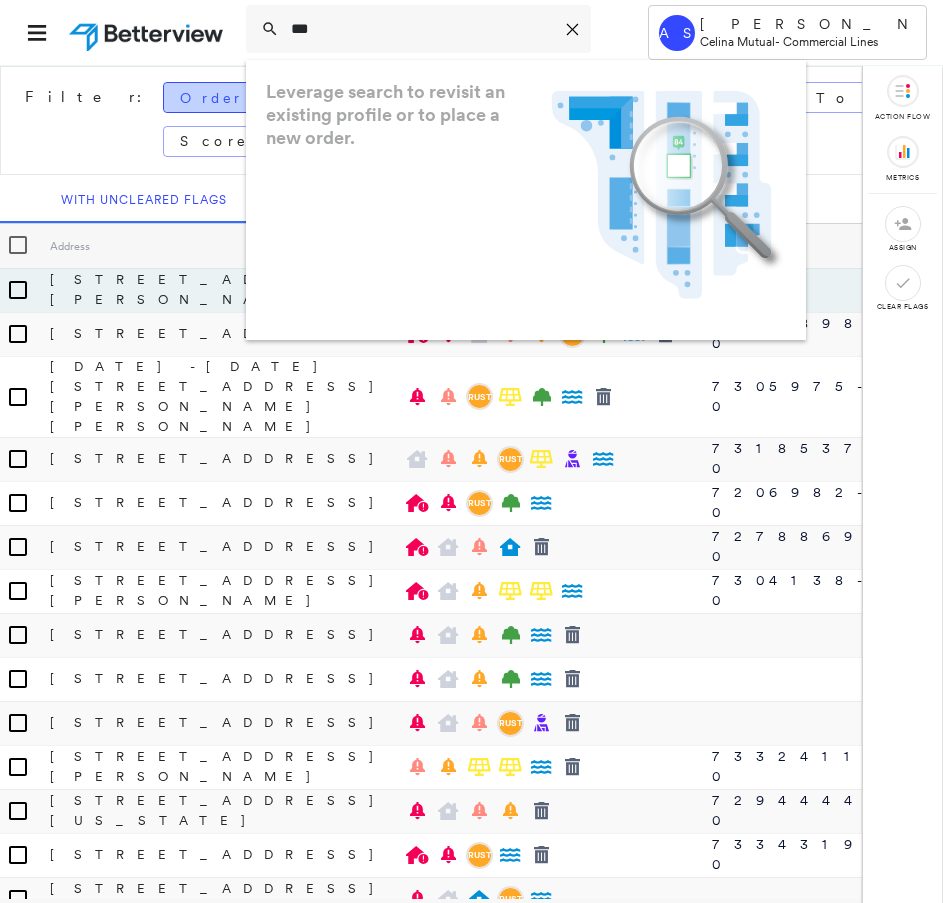 click on "Order Date: [DATE] - [DATE]" at bounding box center [417, 97] 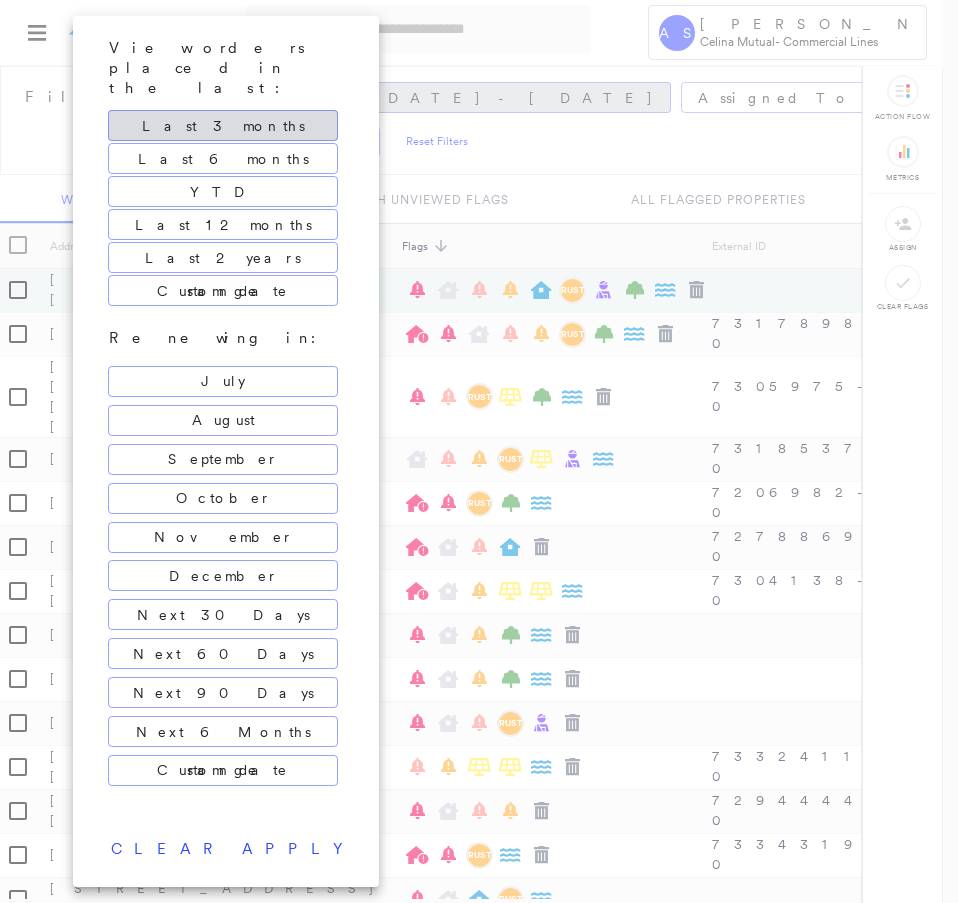 click at bounding box center [479, 451] 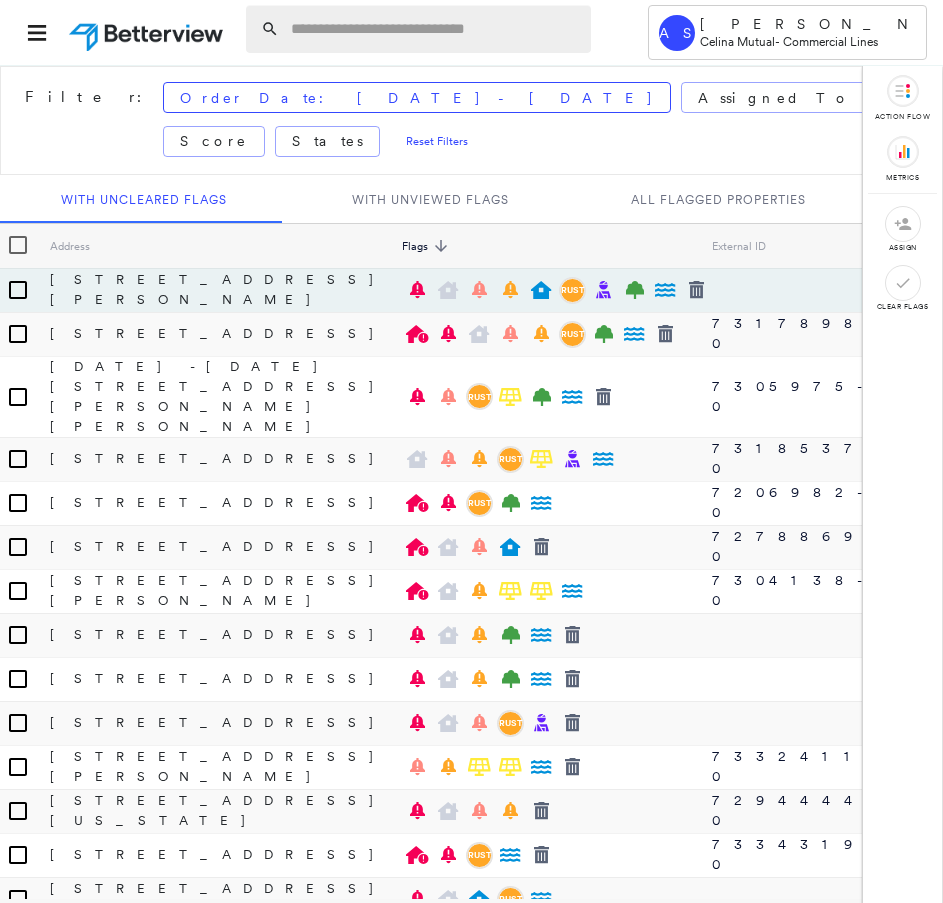 click at bounding box center [435, 29] 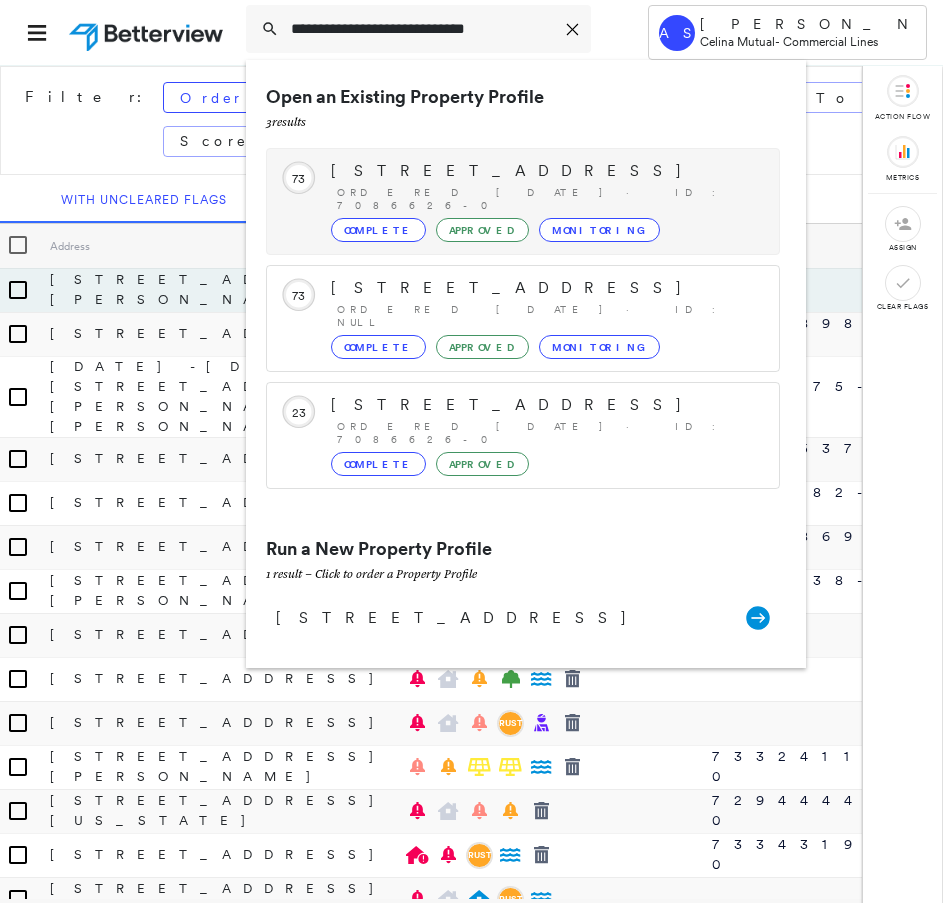 type on "**********" 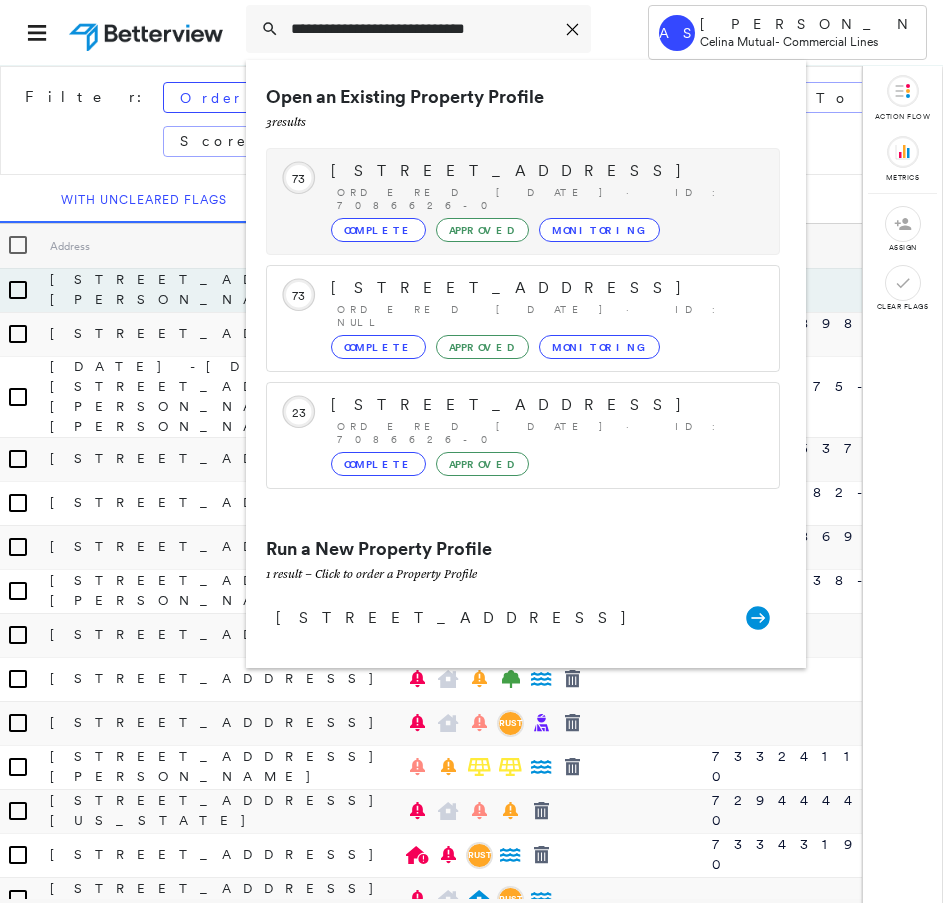 click on "[STREET_ADDRESS]" at bounding box center (545, 171) 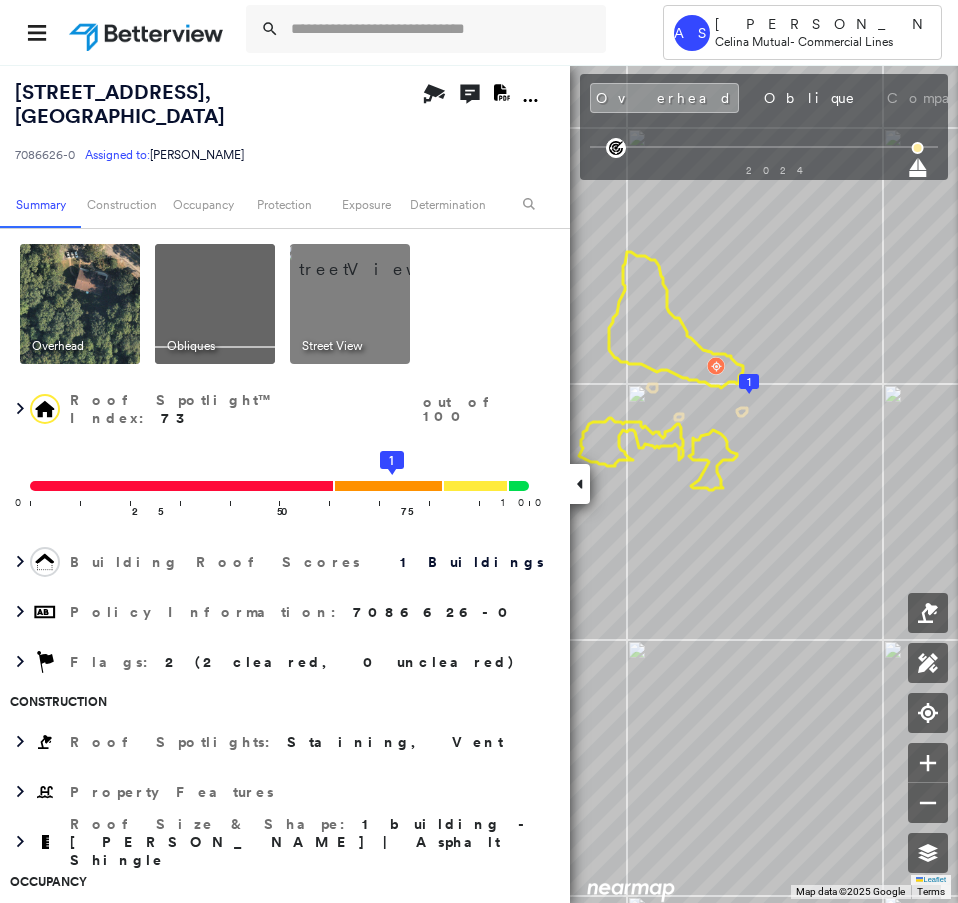 click at bounding box center [374, 259] 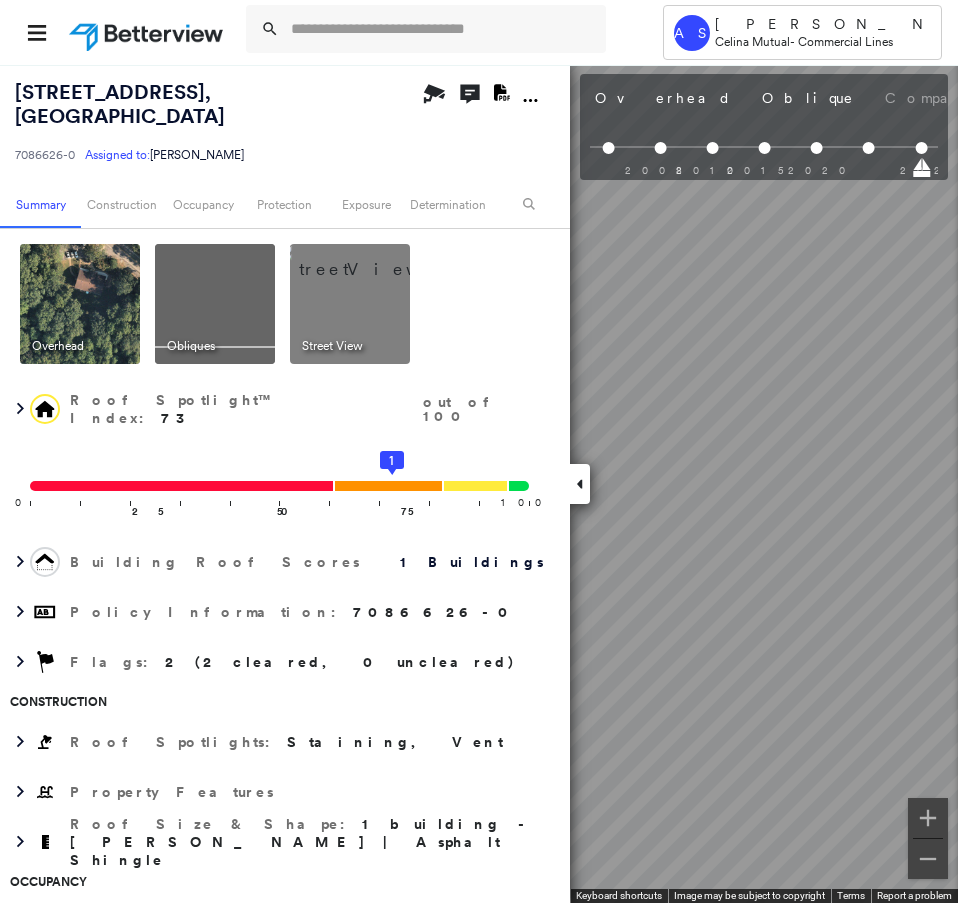 scroll, scrollTop: 0, scrollLeft: 808, axis: horizontal 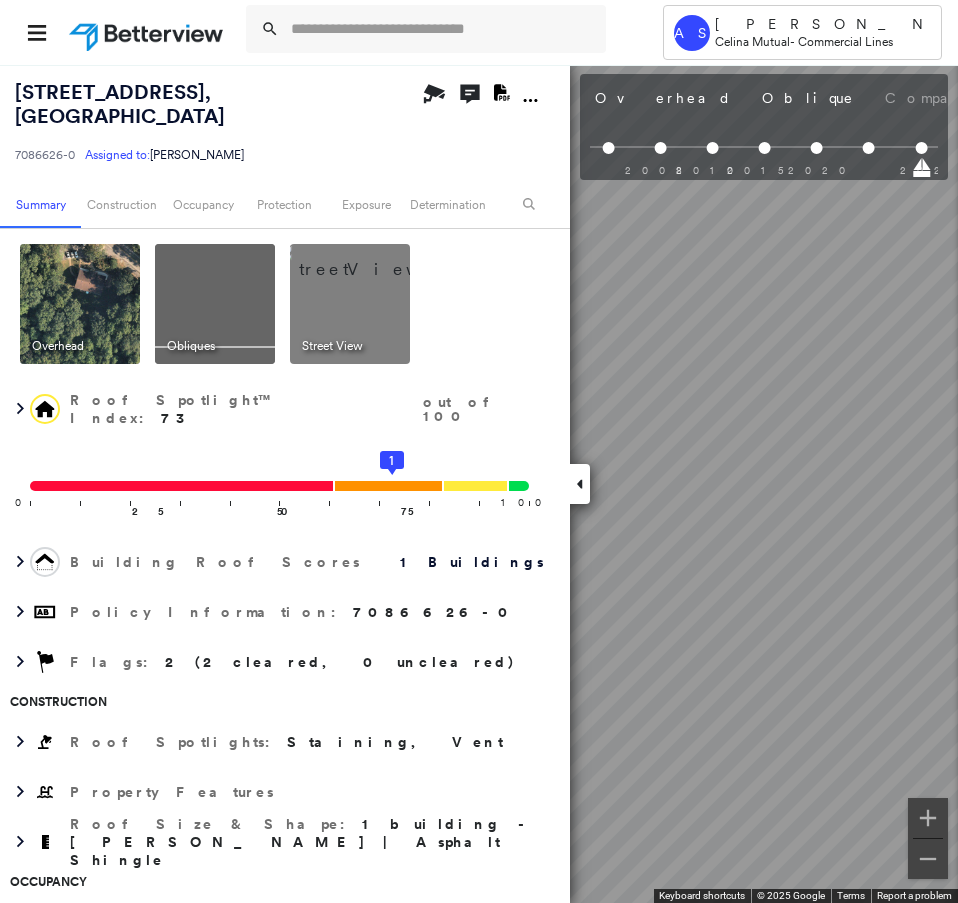 click on "Tower AS [PERSON_NAME] [PERSON_NAME] Mutual  -   Commercial Lines [STREET_ADDRESS] 7086626-0 Assigned to:  [PERSON_NAME] Assigned to:  [PERSON_NAME] 7086626-0 Assigned to:  [PERSON_NAME] Open Comments Download PDF Report Summary Construction Occupancy Protection Exposure Determination Overhead Obliques Street View Roof Spotlight™ Index :  73 out of 100 0 100 25 50 75 1 Building Roof Scores 1 Buildings Policy Information :  7086626-0 Flags :  2 (2 cleared, 0 uncleared) Construction Roof Spotlights :  Staining, Vent Property Features Roof Size & Shape :  1 building  - [PERSON_NAME] | Asphalt Shingle Occupancy Place Detail Google - Places National Registry of Historic Places TripAdvisor - Nearest Locations Smarty Streets - Surrounding Properties Protection US Fire Administration: Nearest Fire Stations Exposure Additional Perils FEMA Risk Index Determination Flags :  2 (2 cleared, 0 uncleared) Uncleared Flags (0) Cleared Flags  (2) There are no  uncleared  flags. Action Taken New Entry History General Save" at bounding box center (479, 451) 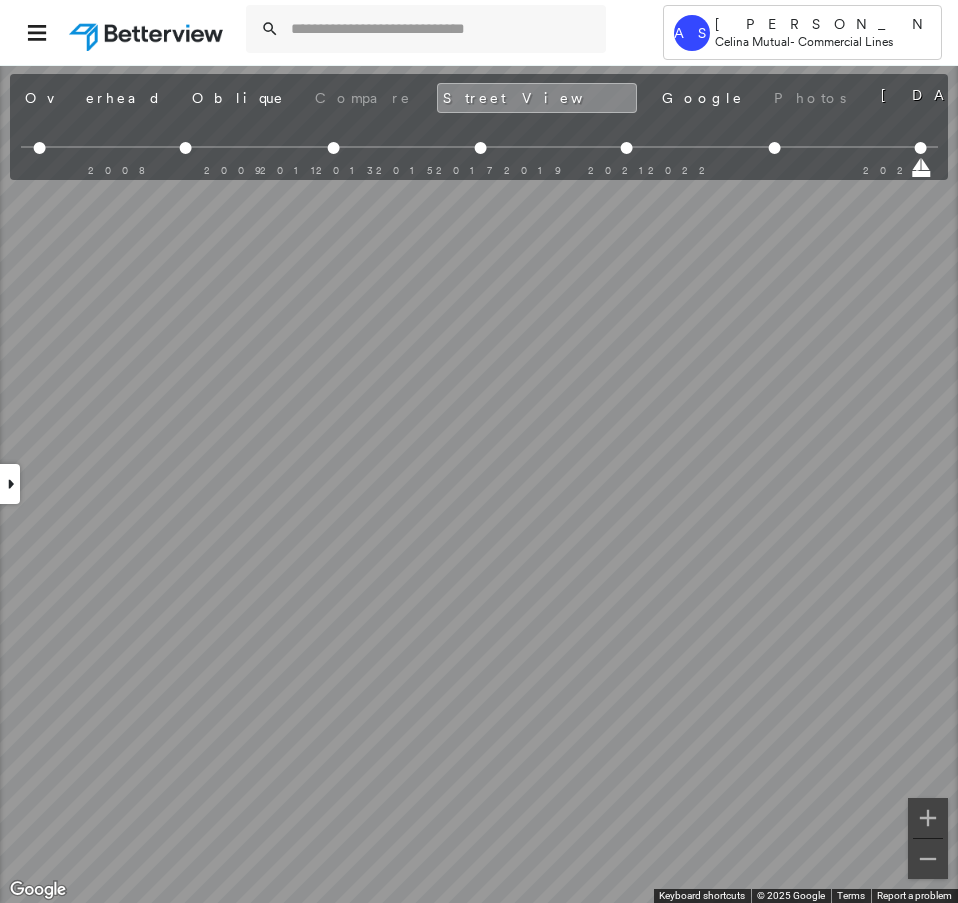 scroll, scrollTop: 0, scrollLeft: 238, axis: horizontal 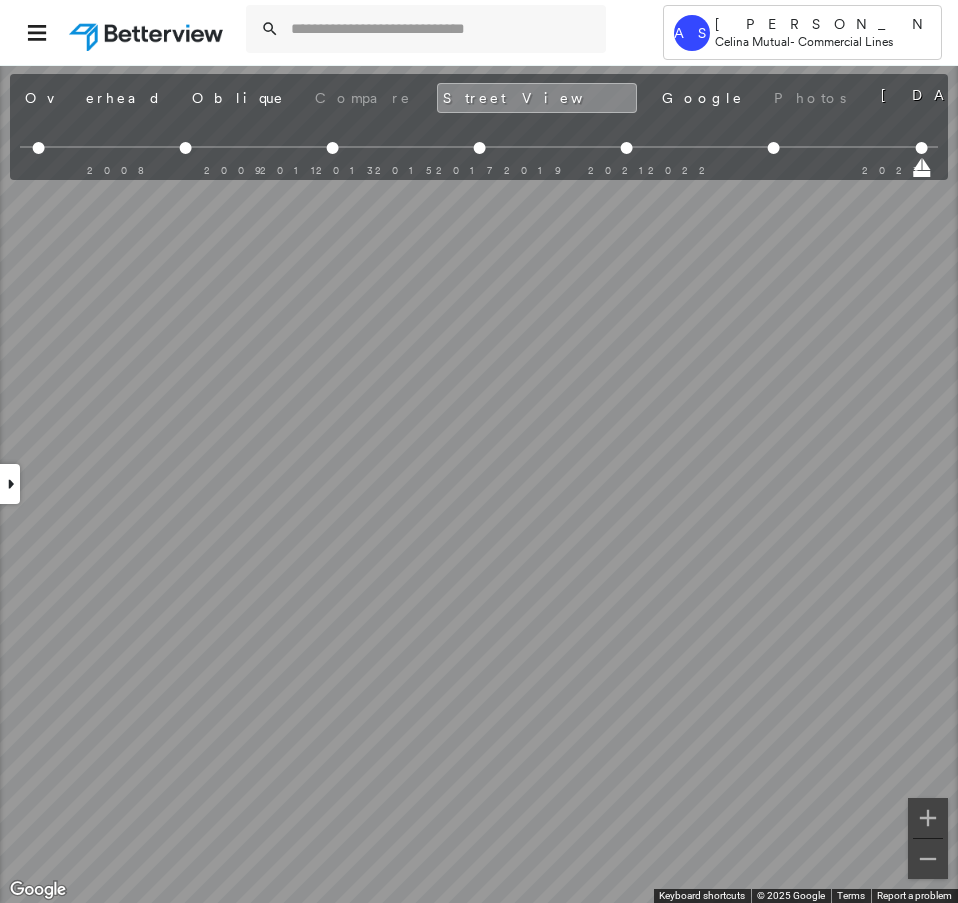 click on "Tower AS [PERSON_NAME] [PERSON_NAME] Mutual  -   Commercial Lines [STREET_ADDRESS] 7086626-0 Assigned to:  [PERSON_NAME] Assigned to:  [PERSON_NAME] 7086626-0 Assigned to:  [PERSON_NAME] Open Comments Download PDF Report Summary Construction Occupancy Protection Exposure Determination Overhead Obliques Street View Roof Spotlight™ Index :  73 out of 100 0 100 25 50 75 1 Building Roof Scores 1 Buildings Policy Information :  7086626-0 Flags :  2 (2 cleared, 0 uncleared) Construction Roof Spotlights :  Staining, Vent Property Features Roof Size & Shape :  1 building  - [PERSON_NAME] | Asphalt Shingle Occupancy Place Detail Google - Places National Registry of Historic Places TripAdvisor - Nearest Locations Smarty Streets - Surrounding Properties Protection US Fire Administration: Nearest Fire Stations Exposure Additional Perils FEMA Risk Index Determination Flags :  2 (2 cleared, 0 uncleared) Uncleared Flags (0) Cleared Flags  (2) There are no  uncleared  flags. Action Taken New Entry History General Save" at bounding box center [479, 451] 